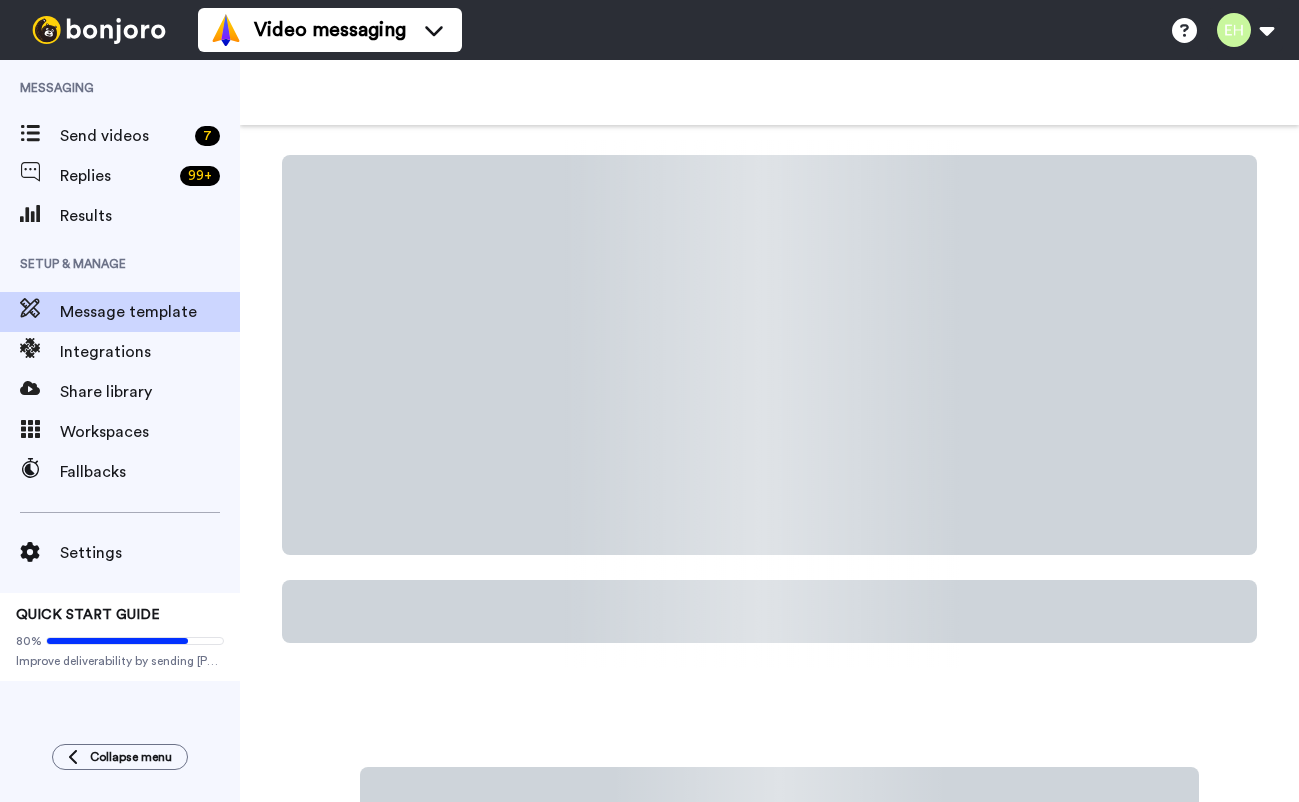 scroll, scrollTop: 0, scrollLeft: 0, axis: both 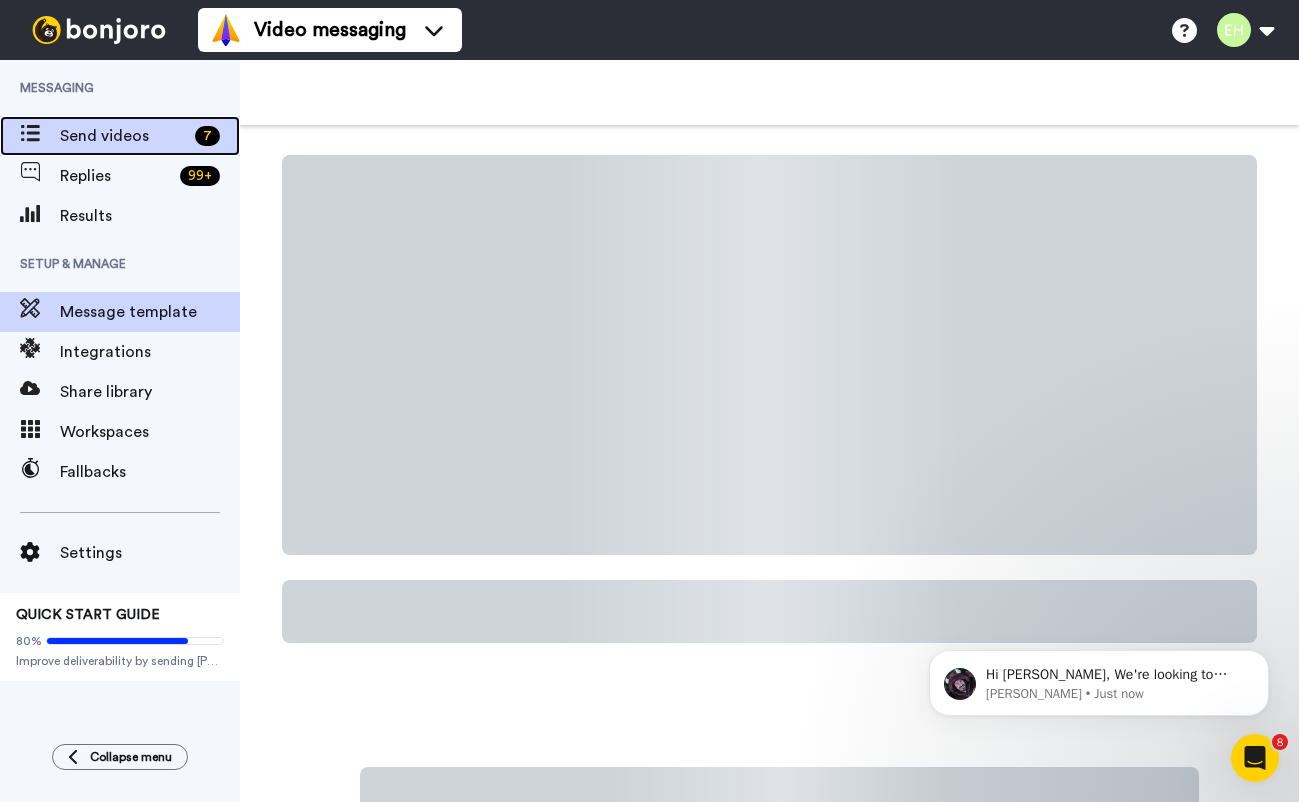 click on "Send videos" at bounding box center [123, 136] 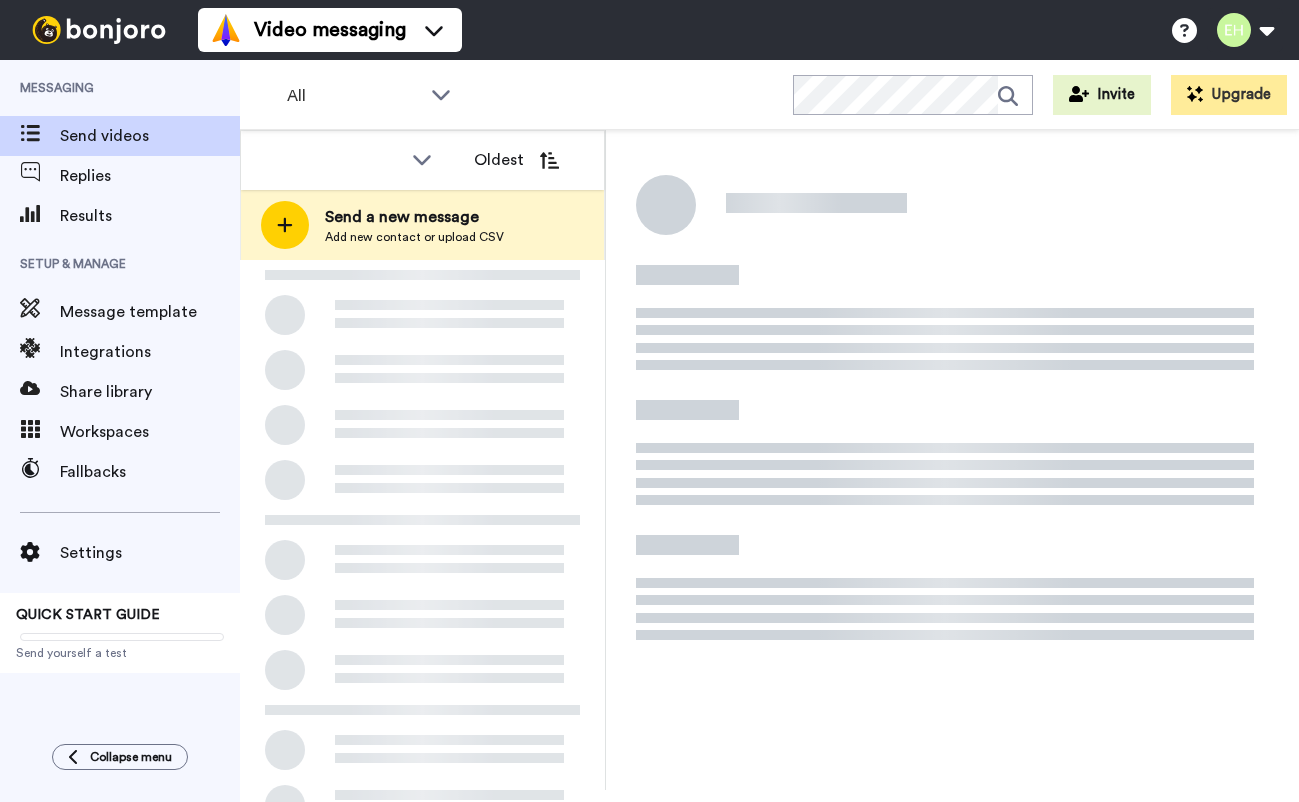 scroll, scrollTop: 0, scrollLeft: 0, axis: both 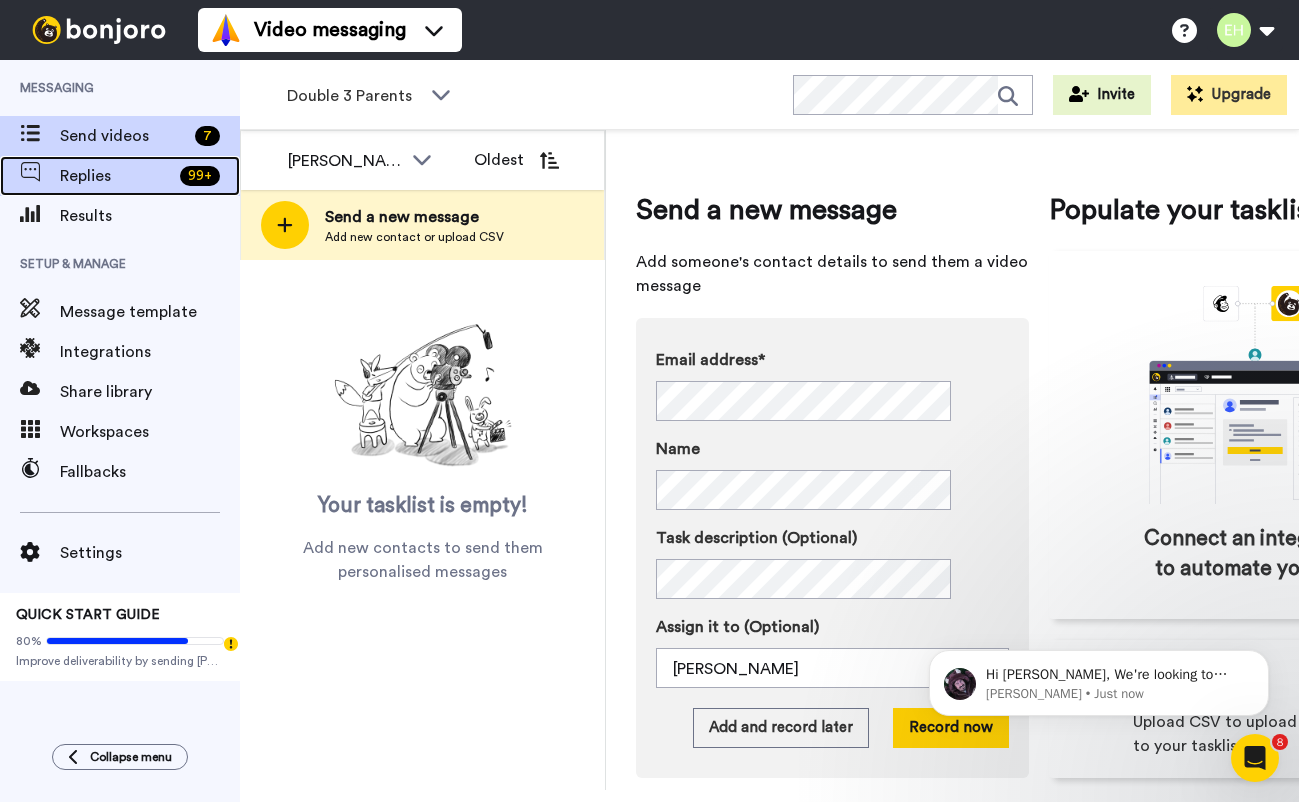click on "Replies" at bounding box center (116, 176) 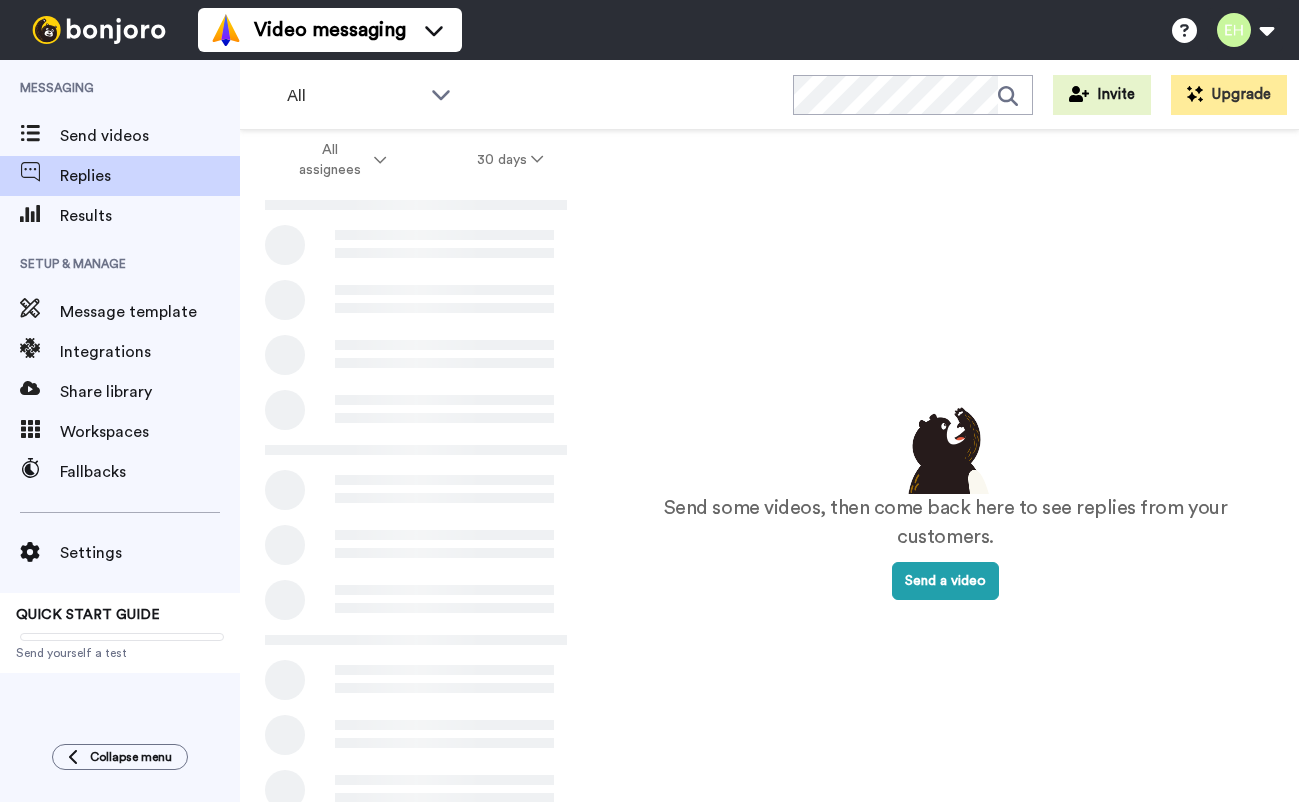 scroll, scrollTop: 0, scrollLeft: 0, axis: both 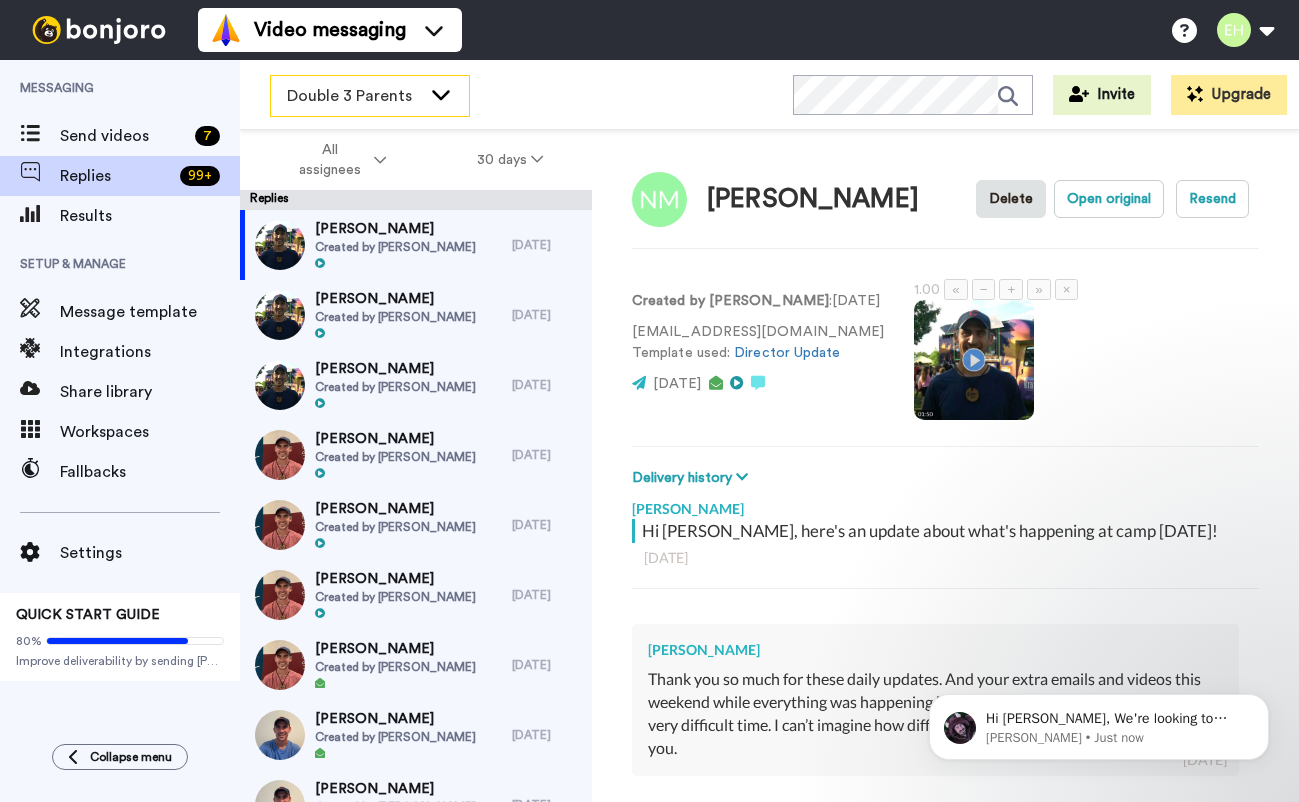 click 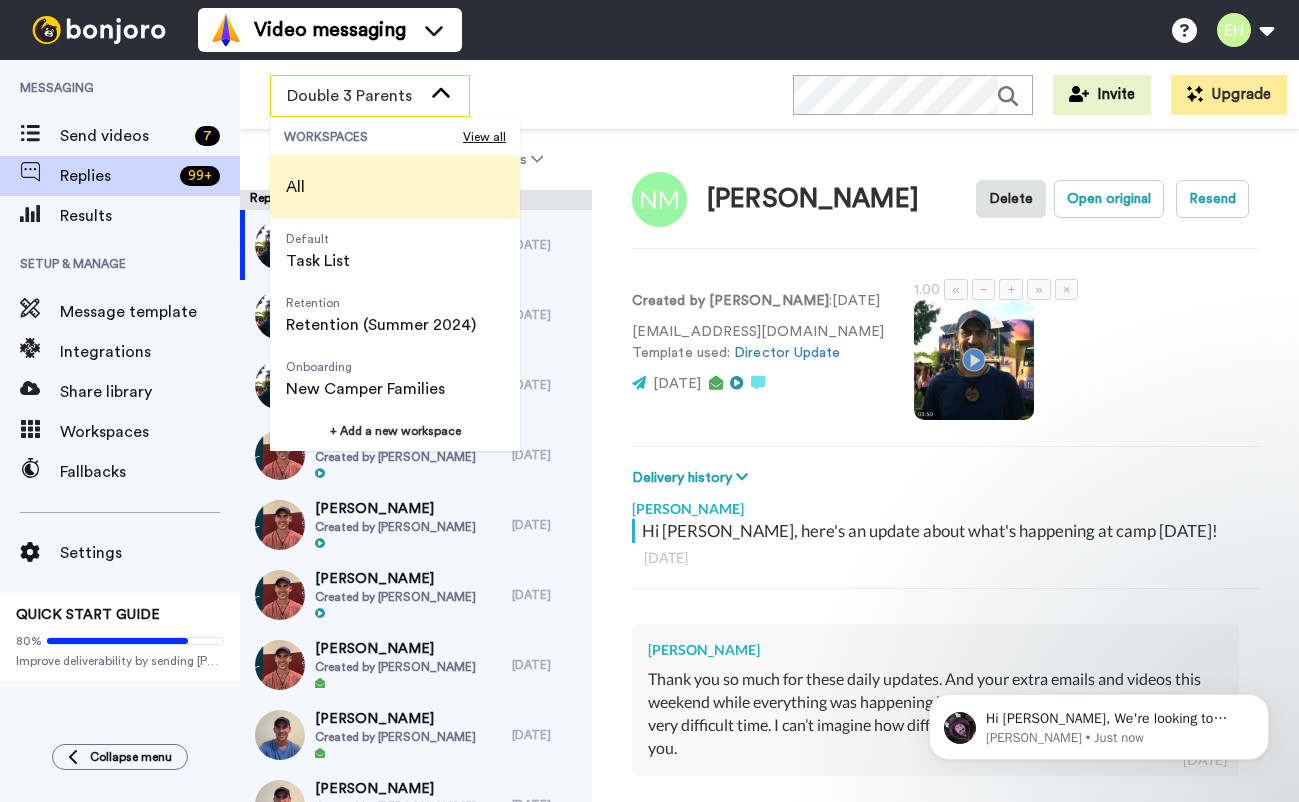 click on "All" at bounding box center [395, 187] 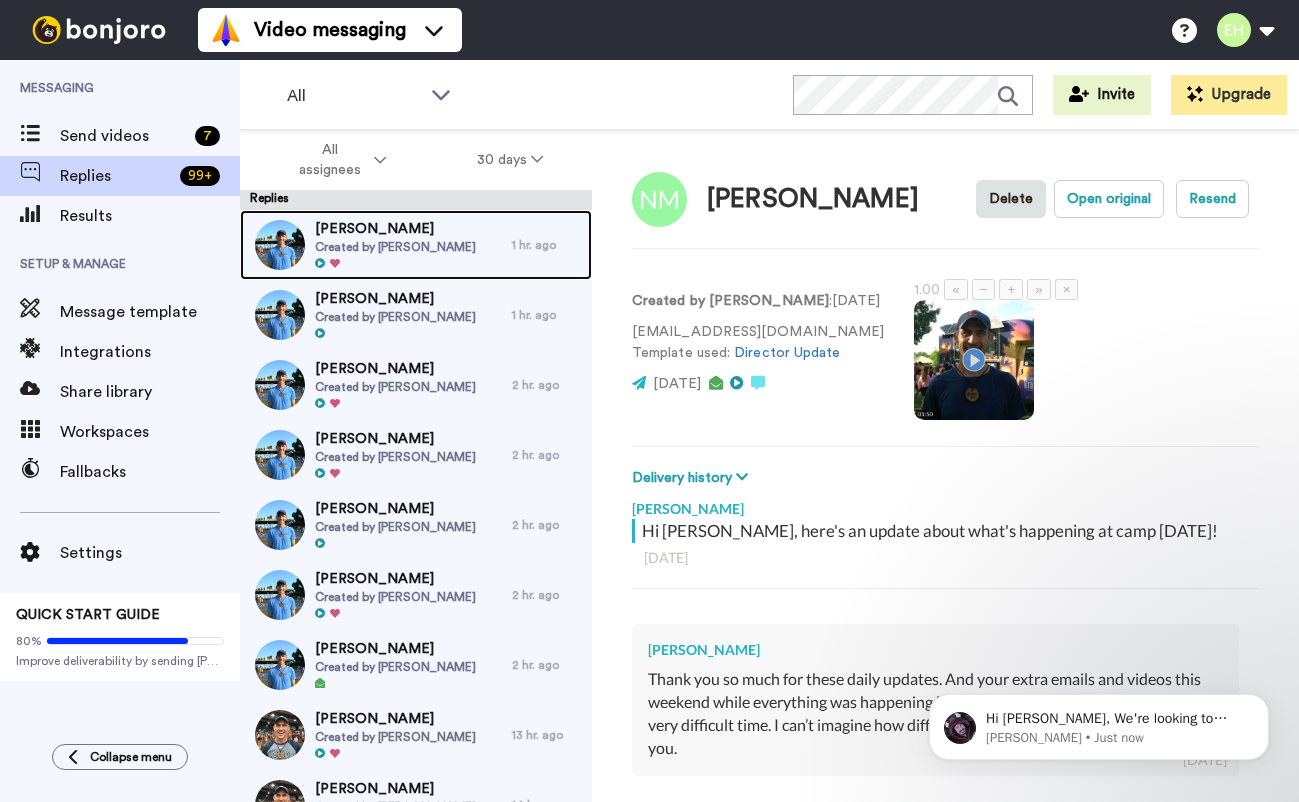 click on "Created by Erec Hillis" at bounding box center (395, 247) 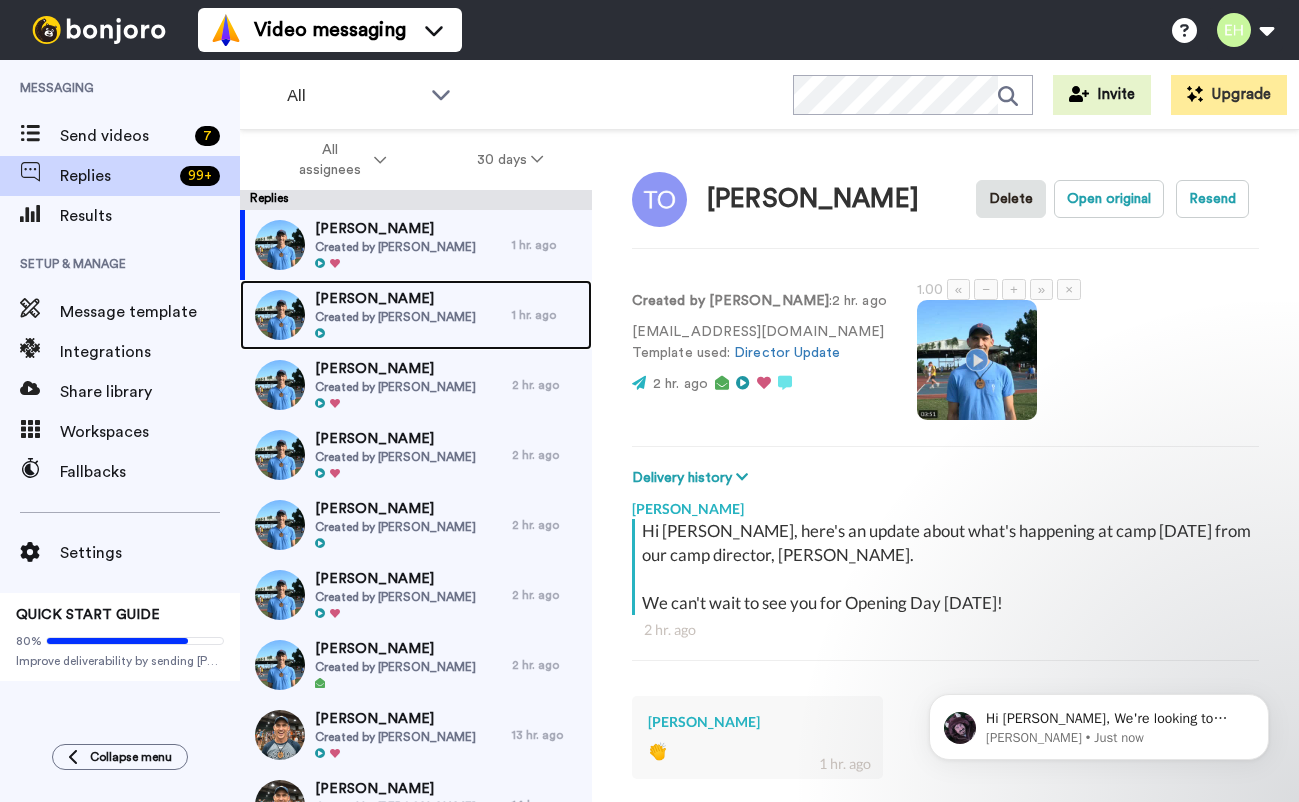 click on "Created by Erec Hillis" at bounding box center [395, 317] 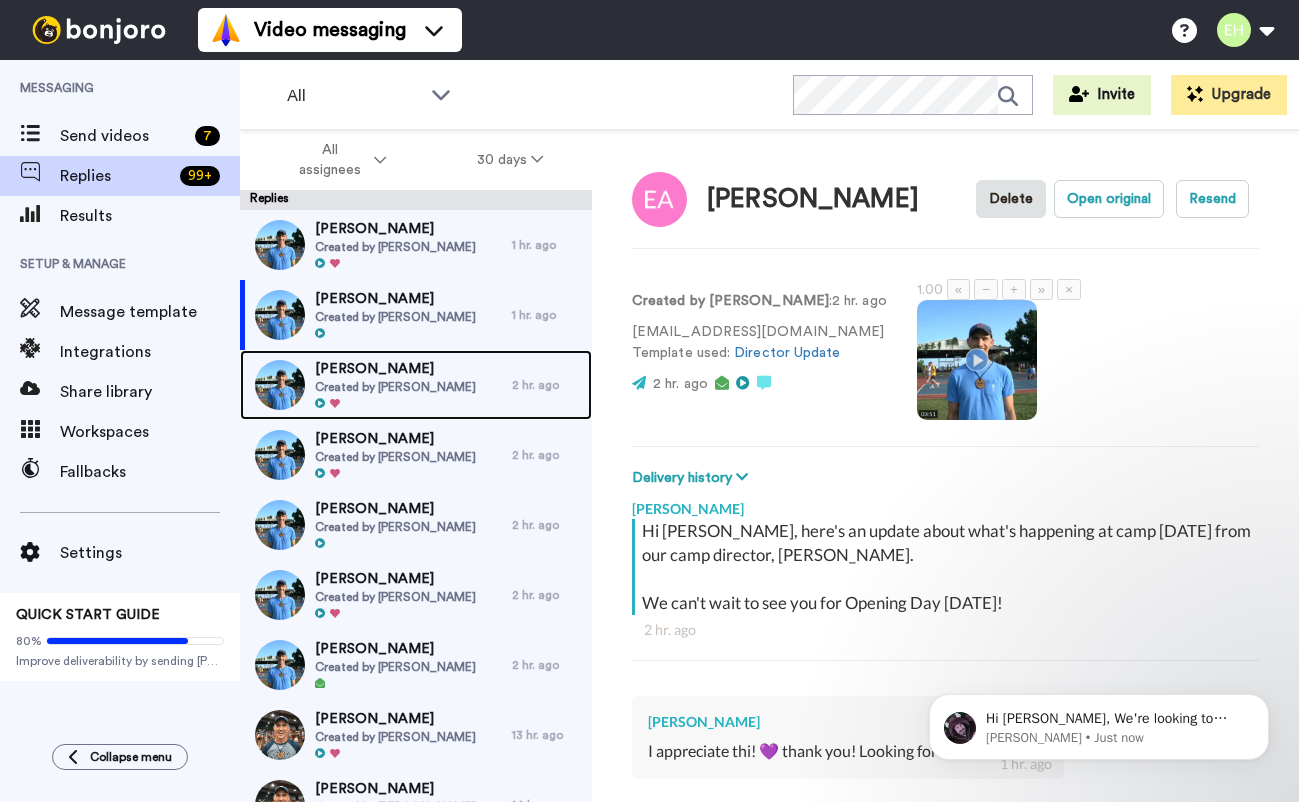 click on "Created by Erec Hillis" at bounding box center (395, 387) 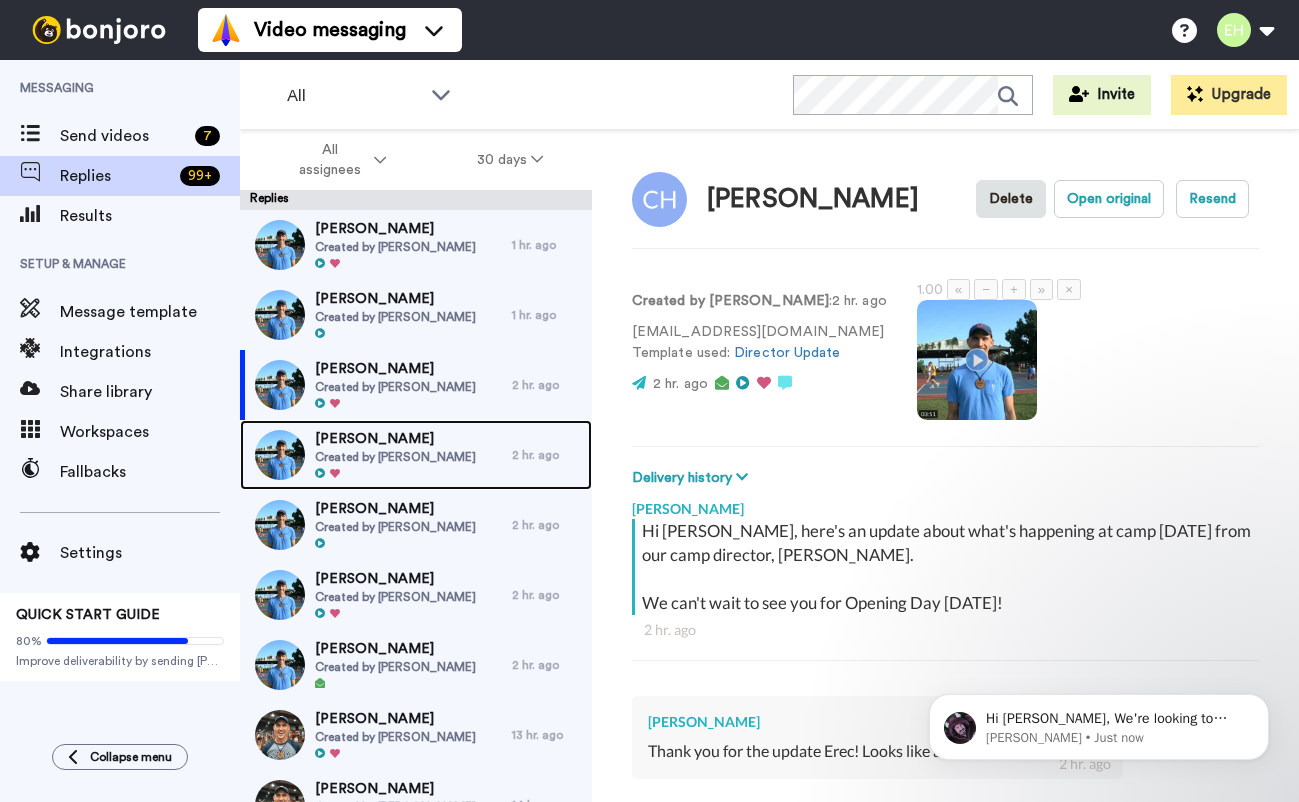 click on "Created by Erec Hillis" at bounding box center [395, 457] 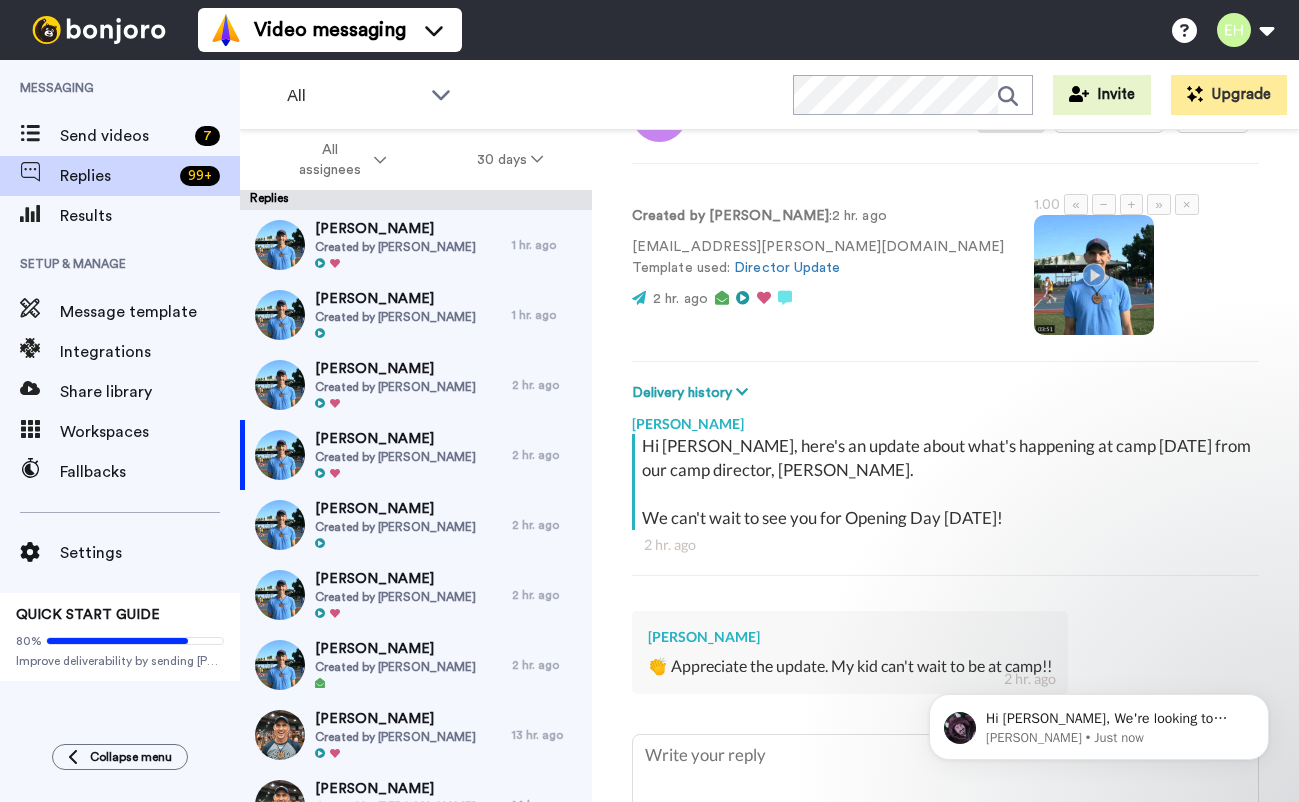 scroll, scrollTop: 95, scrollLeft: 0, axis: vertical 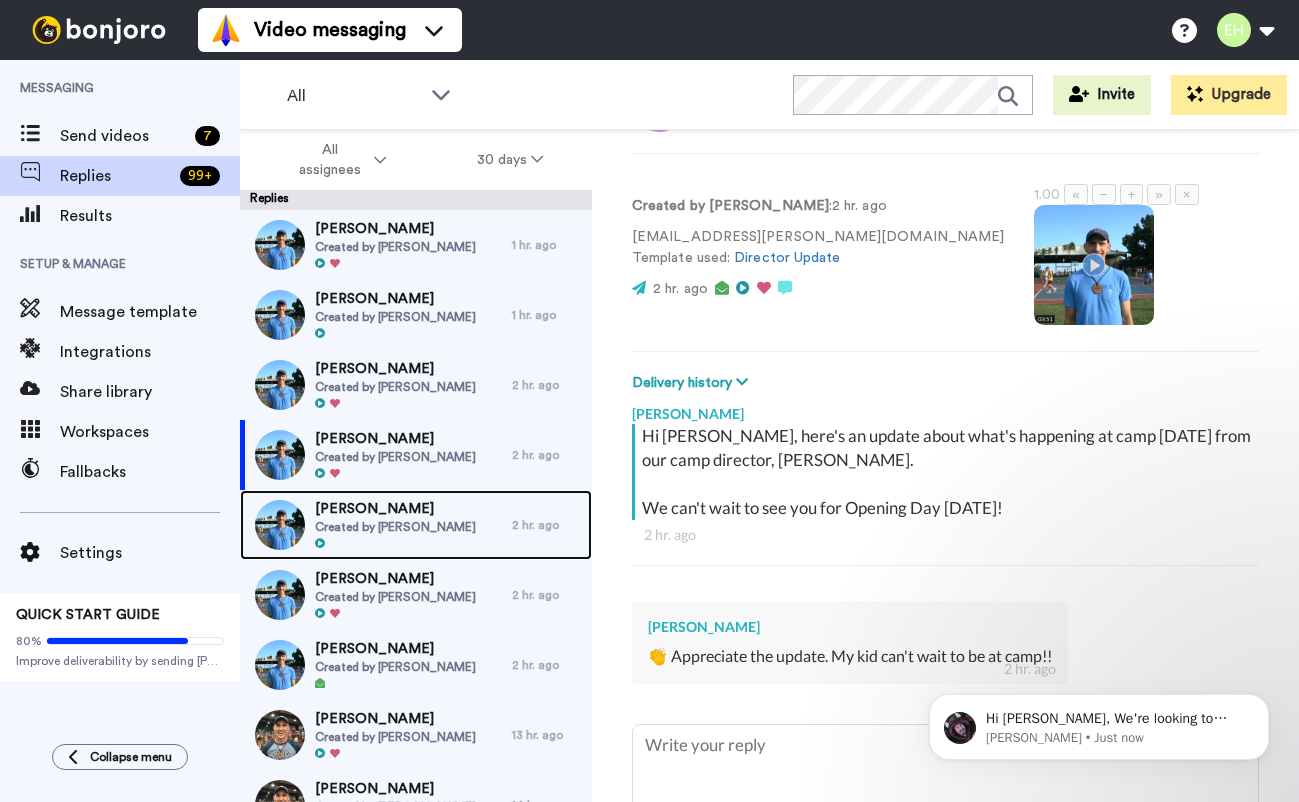 click on "Created by Erec Hillis" at bounding box center (395, 527) 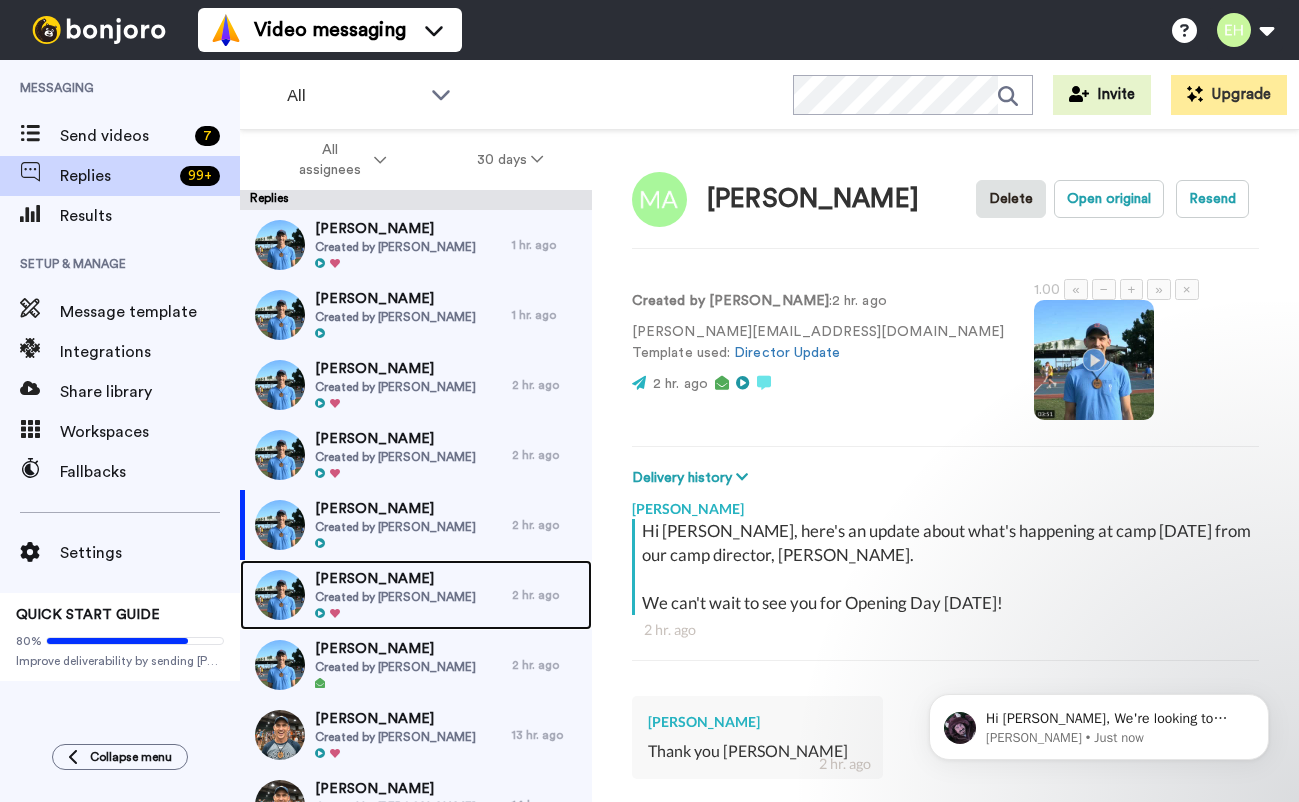click on "Created by Erec Hillis" at bounding box center (395, 597) 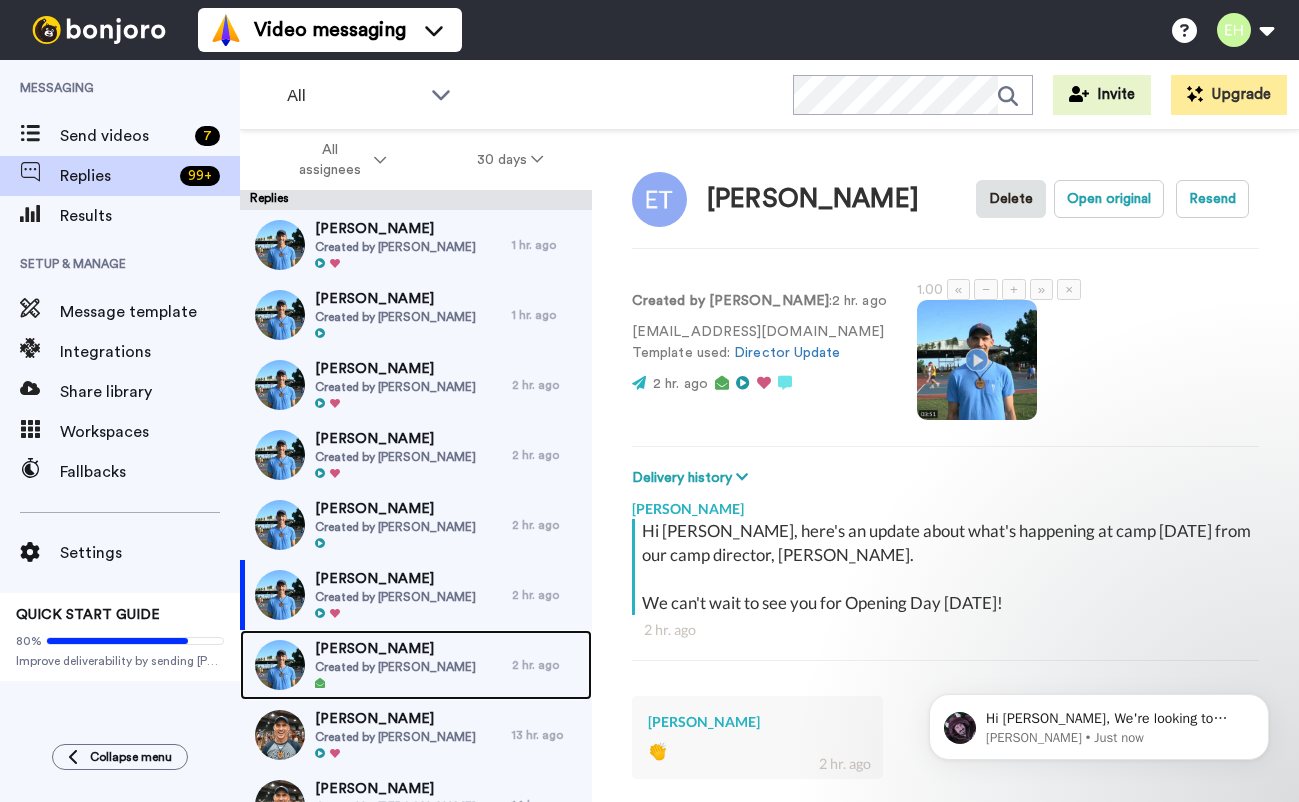 click on "Created by Erec Hillis" at bounding box center (395, 667) 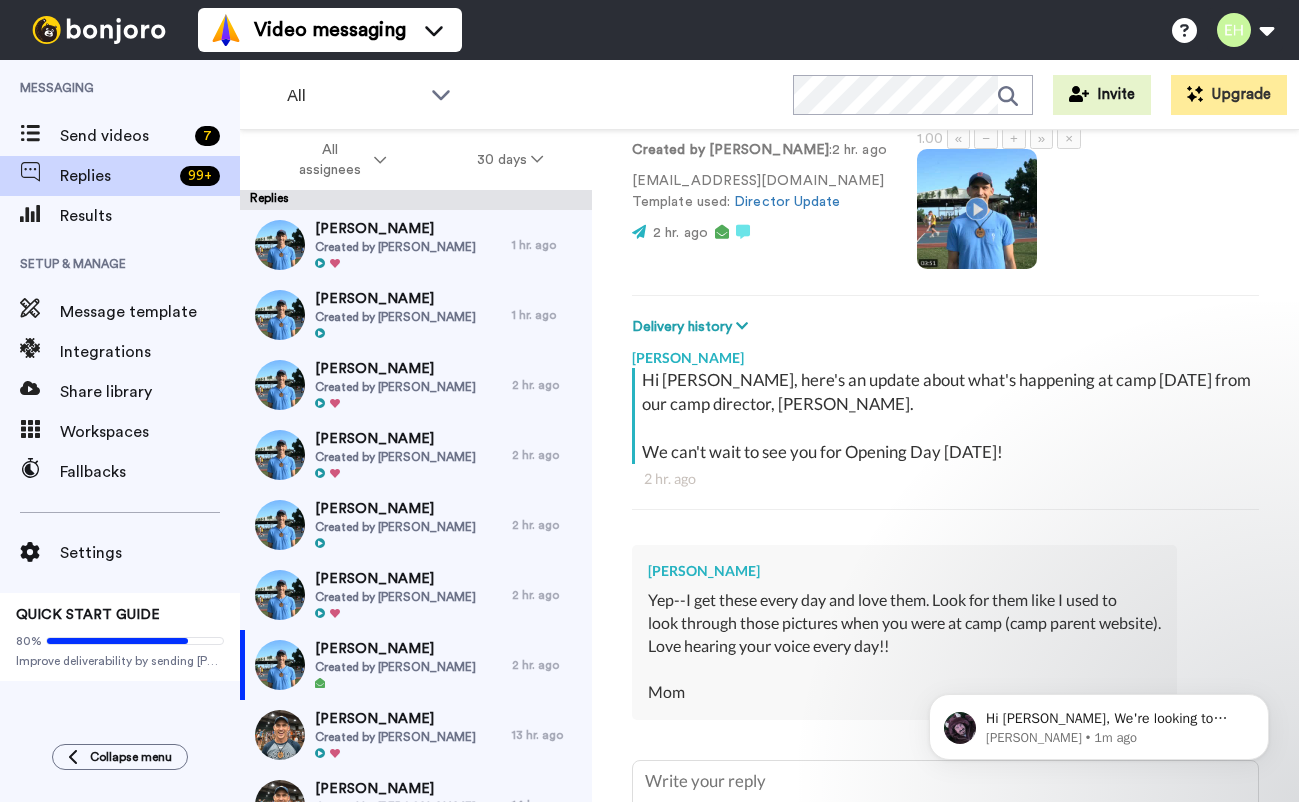 scroll, scrollTop: 158, scrollLeft: 0, axis: vertical 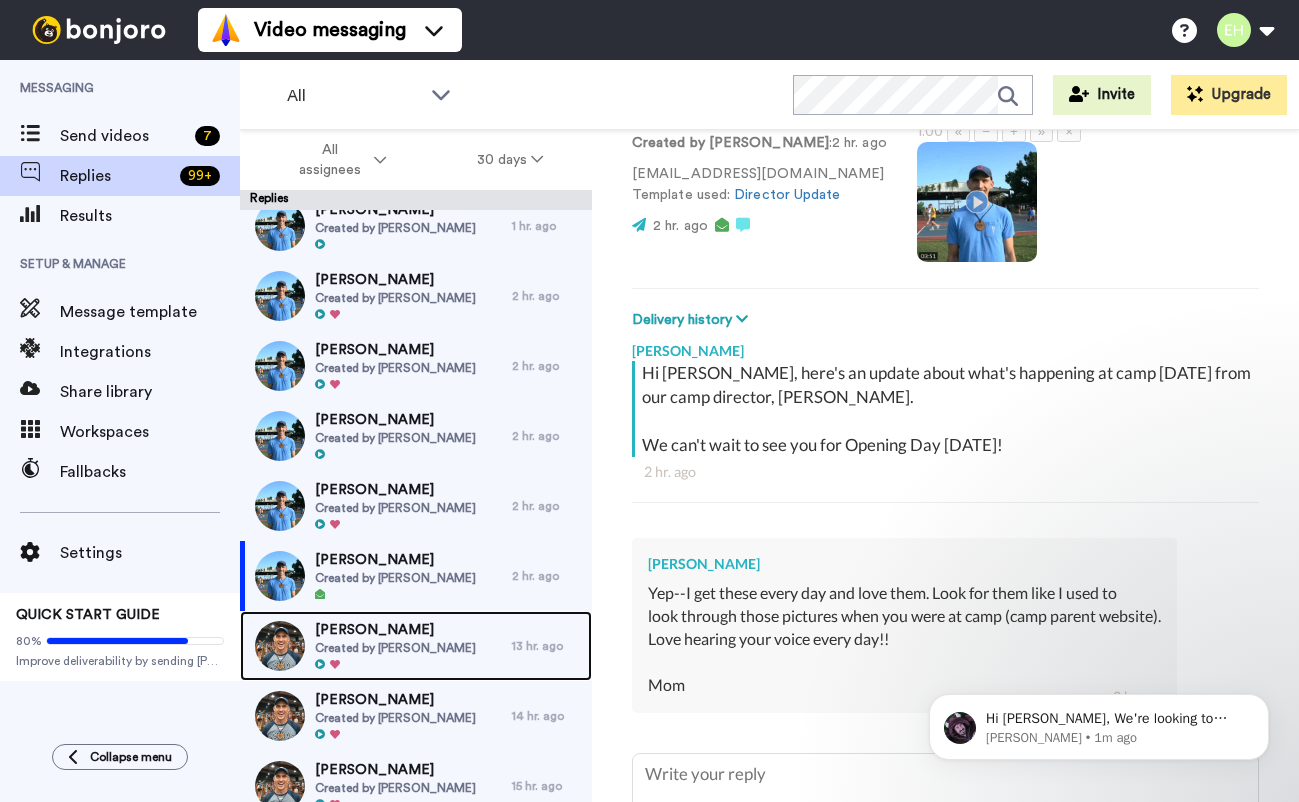 click on "AnaMaria Fratila" at bounding box center (395, 630) 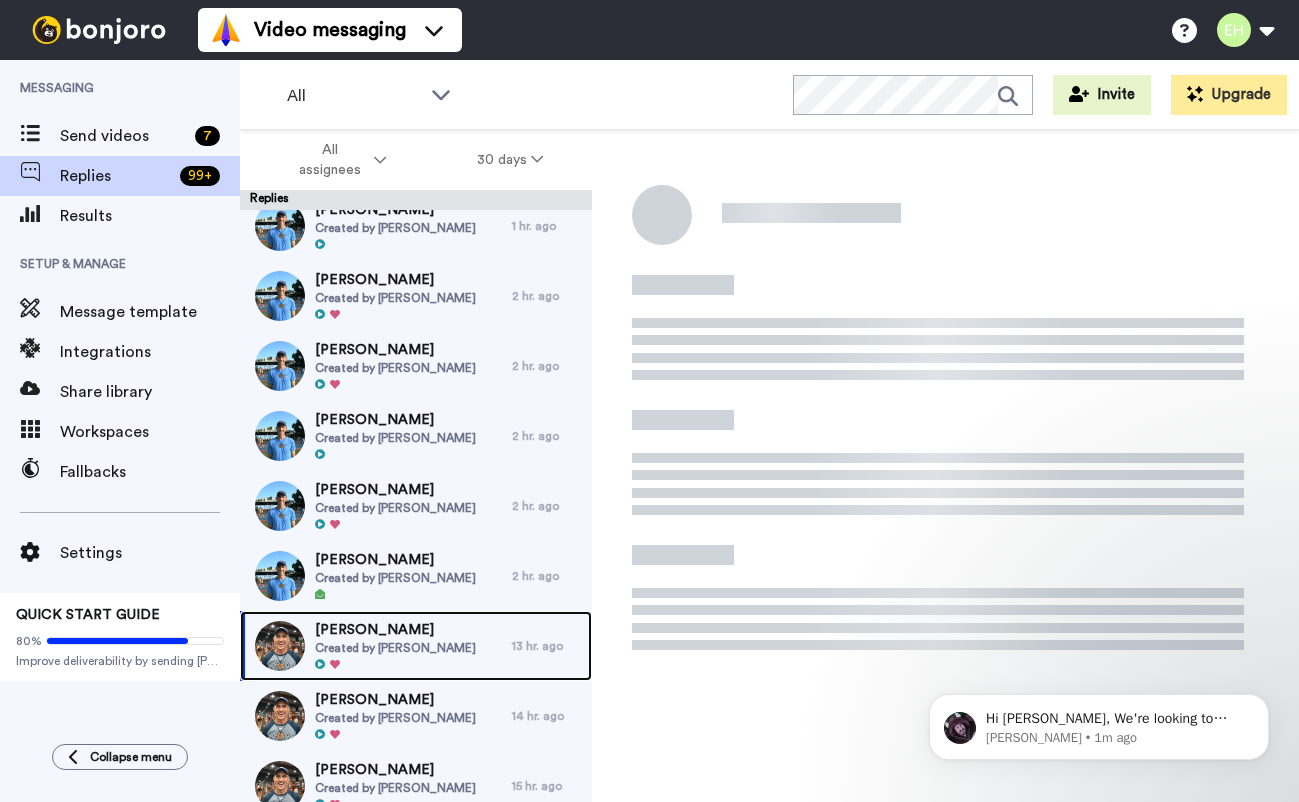 scroll, scrollTop: 0, scrollLeft: 0, axis: both 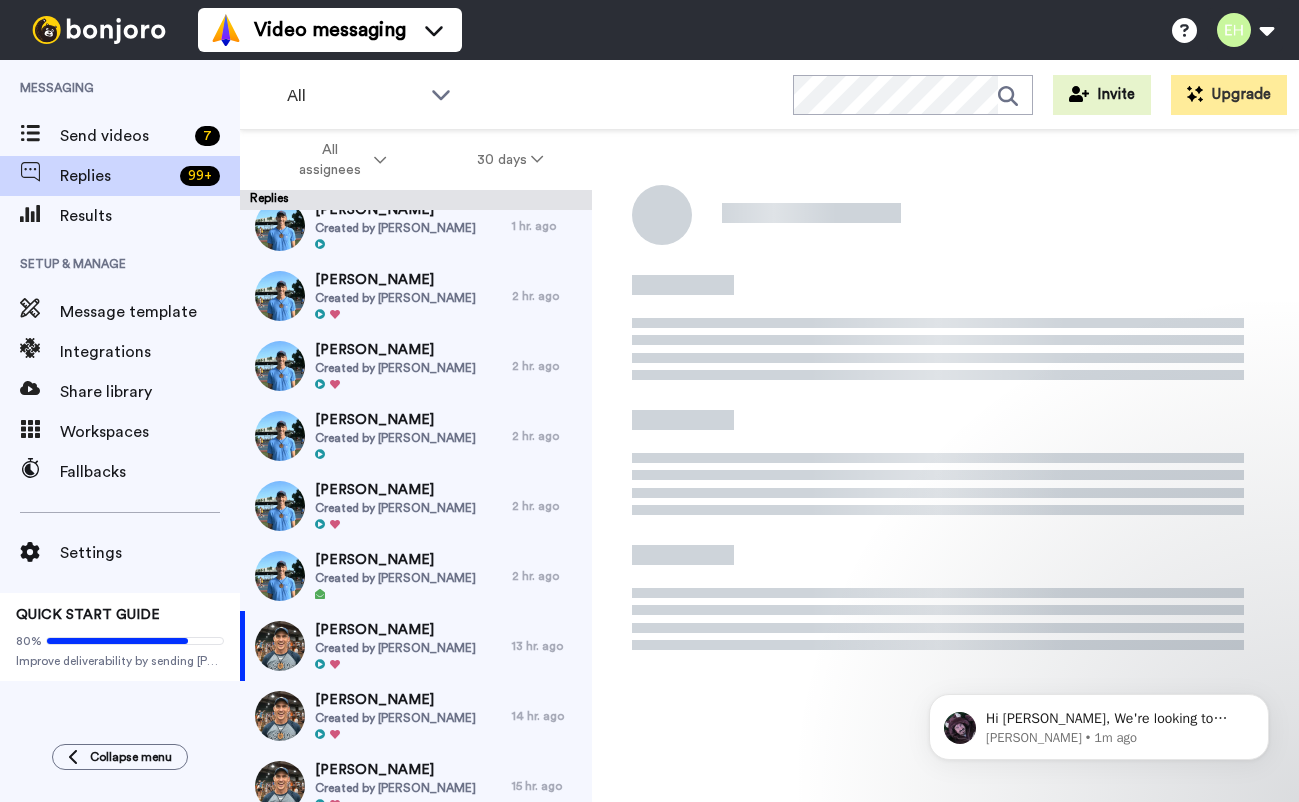 type on "x" 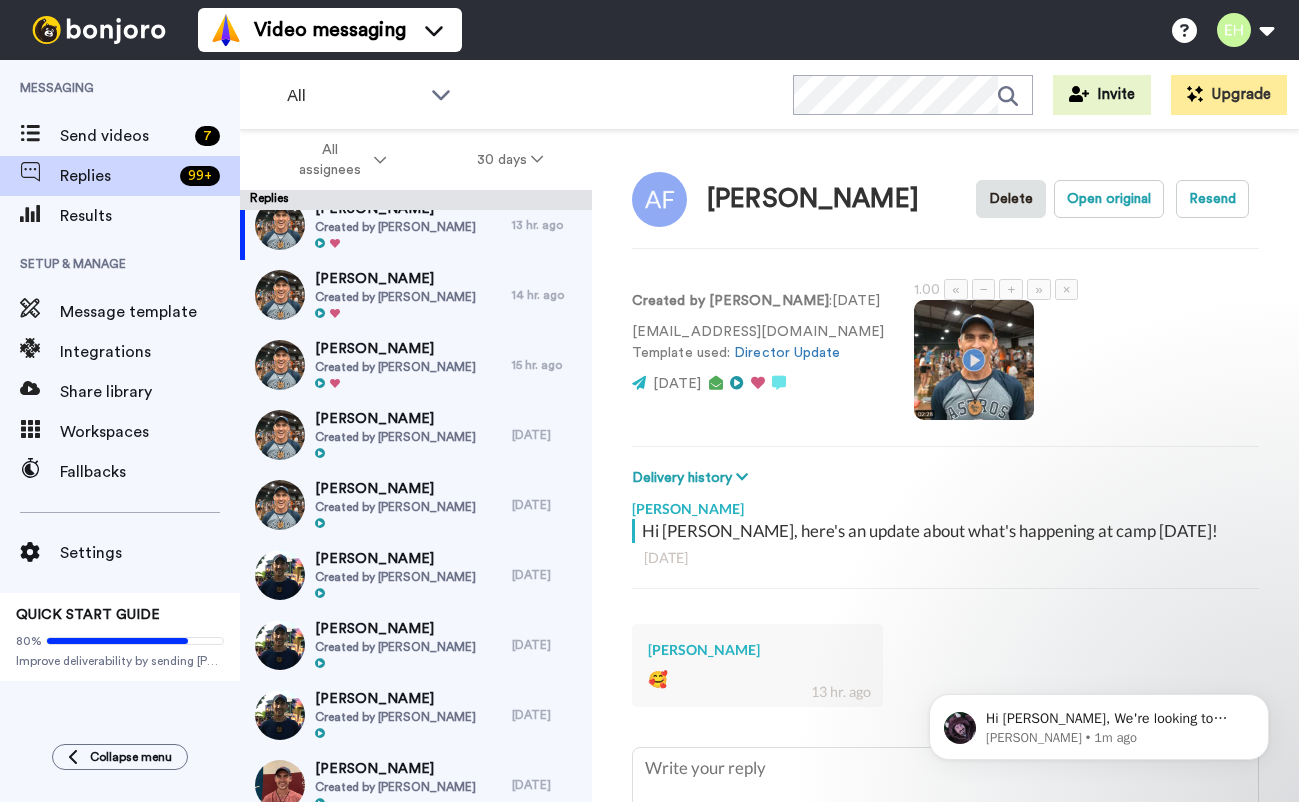 scroll, scrollTop: 0, scrollLeft: 0, axis: both 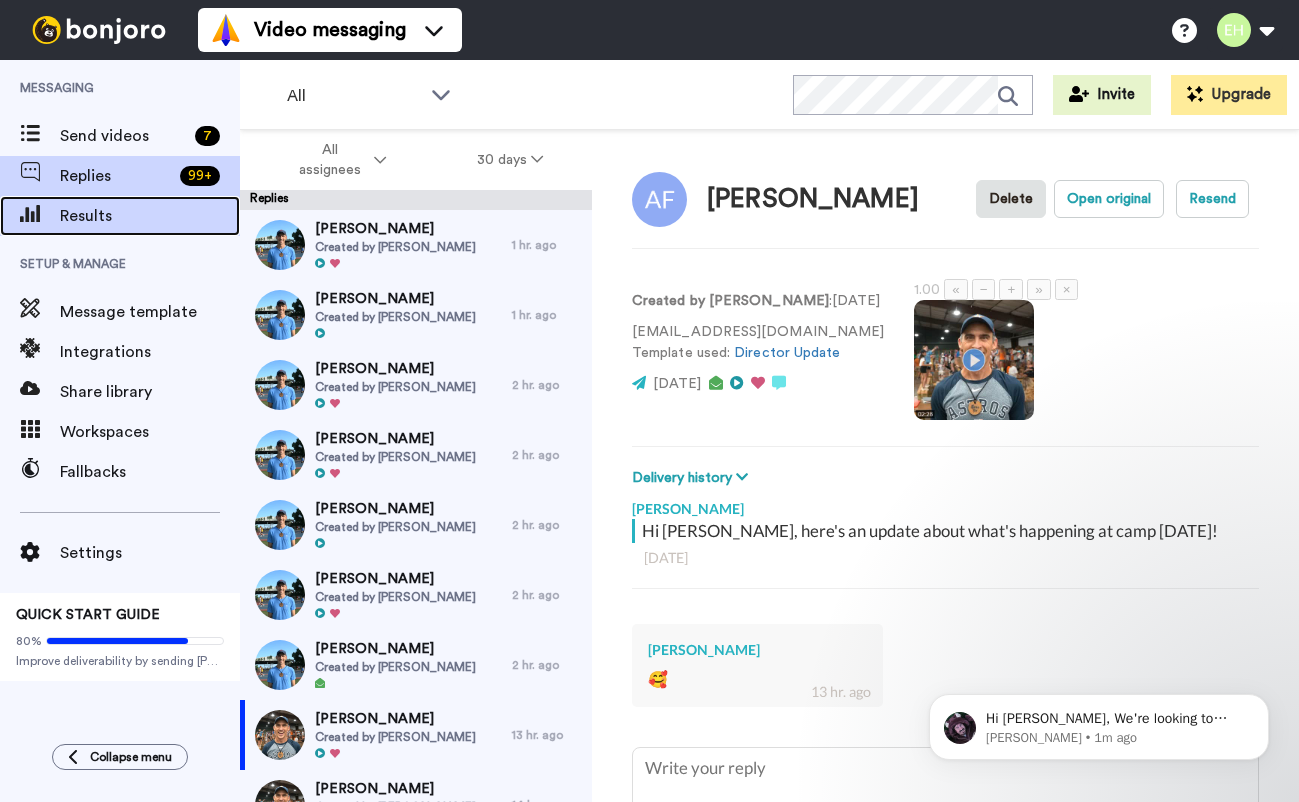 click on "Results" at bounding box center [150, 216] 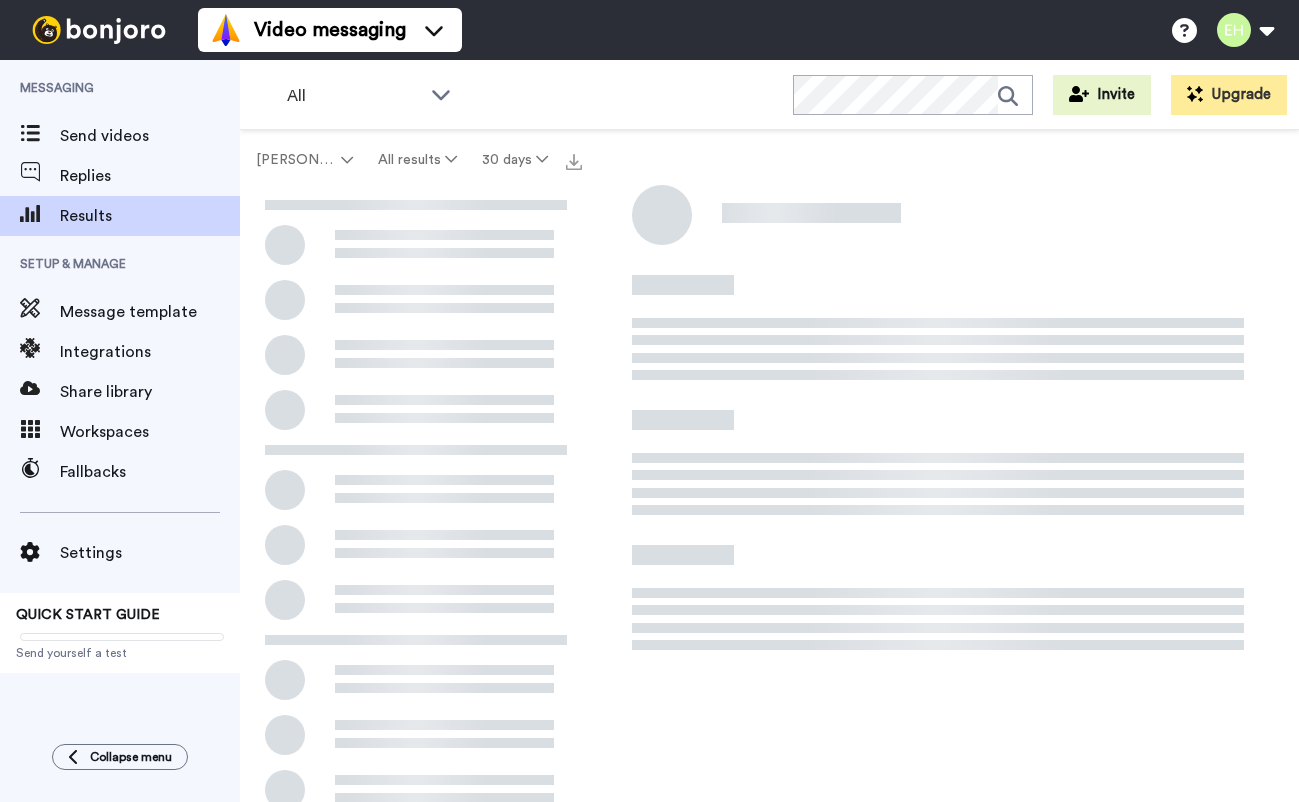 scroll, scrollTop: 0, scrollLeft: 0, axis: both 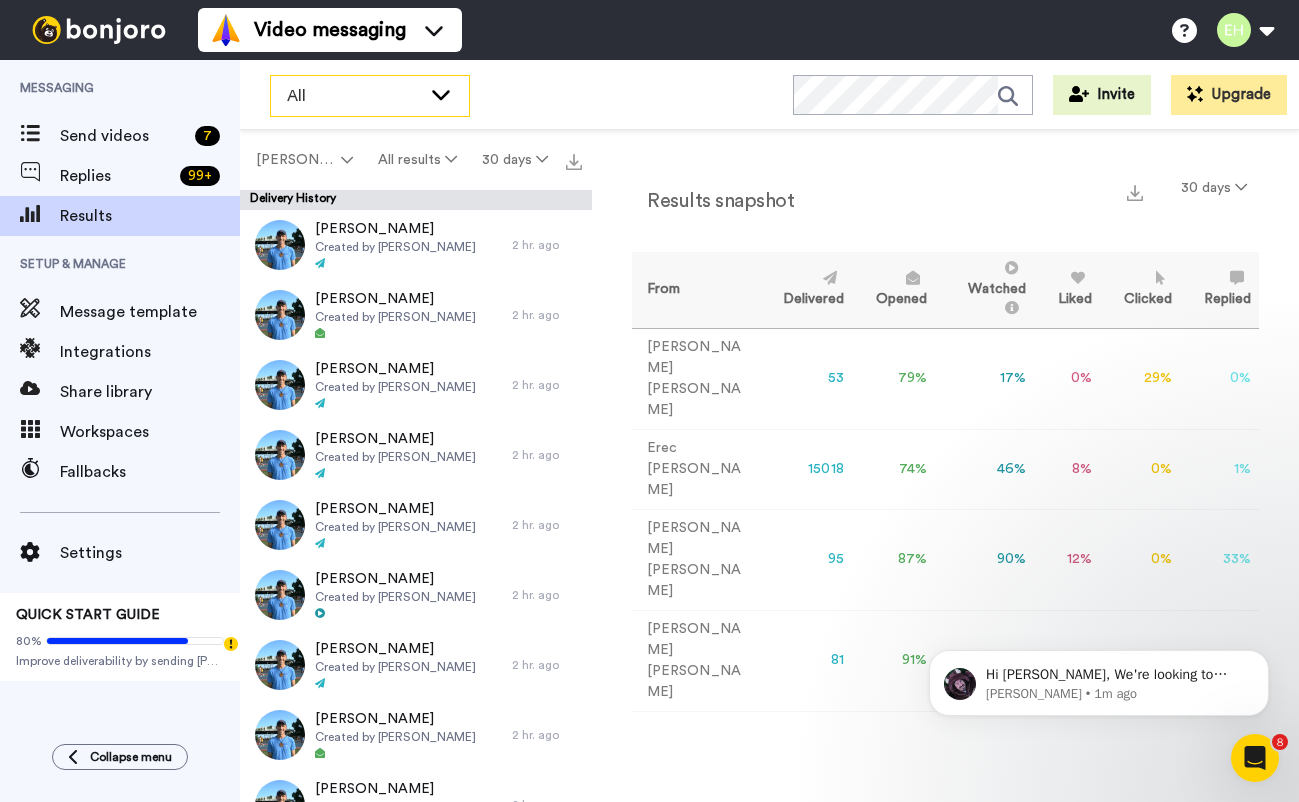 click on "All" at bounding box center [354, 96] 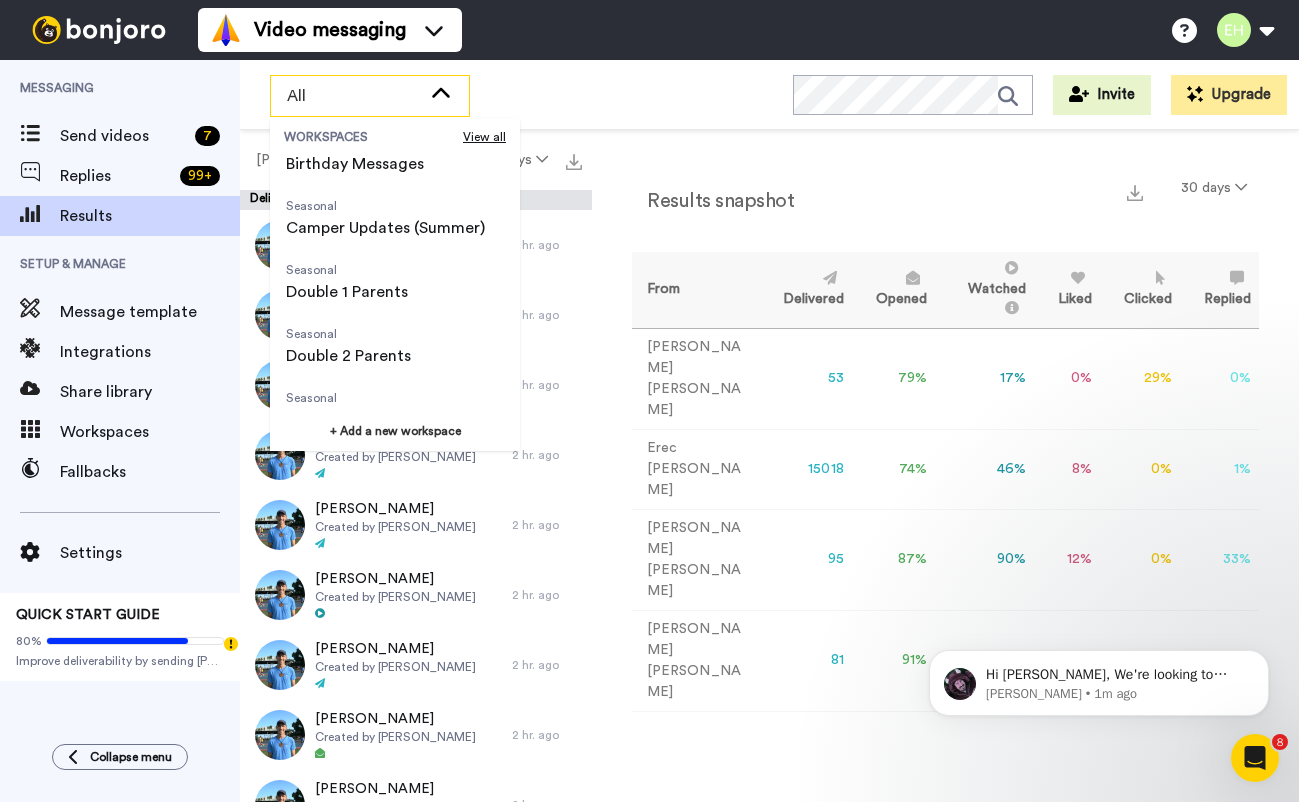 scroll, scrollTop: 576, scrollLeft: 0, axis: vertical 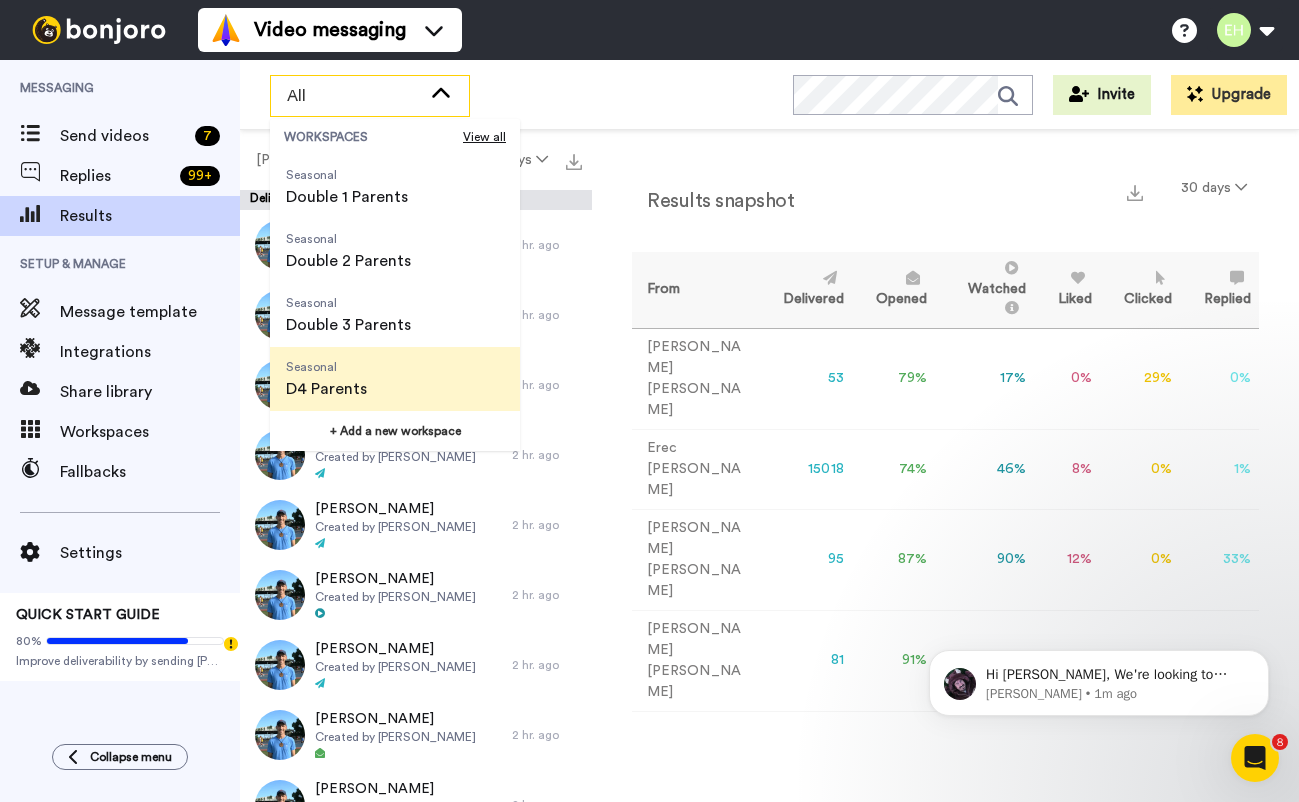 click on "Seasonal D4 Parents" at bounding box center (326, 379) 